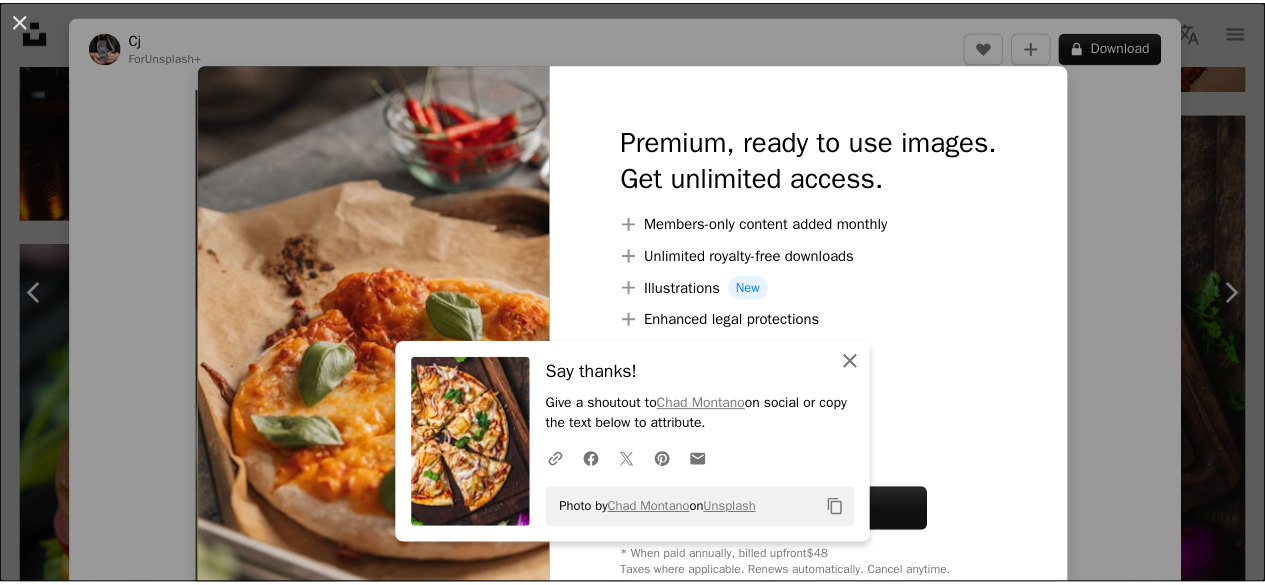 scroll, scrollTop: 1560, scrollLeft: 0, axis: vertical 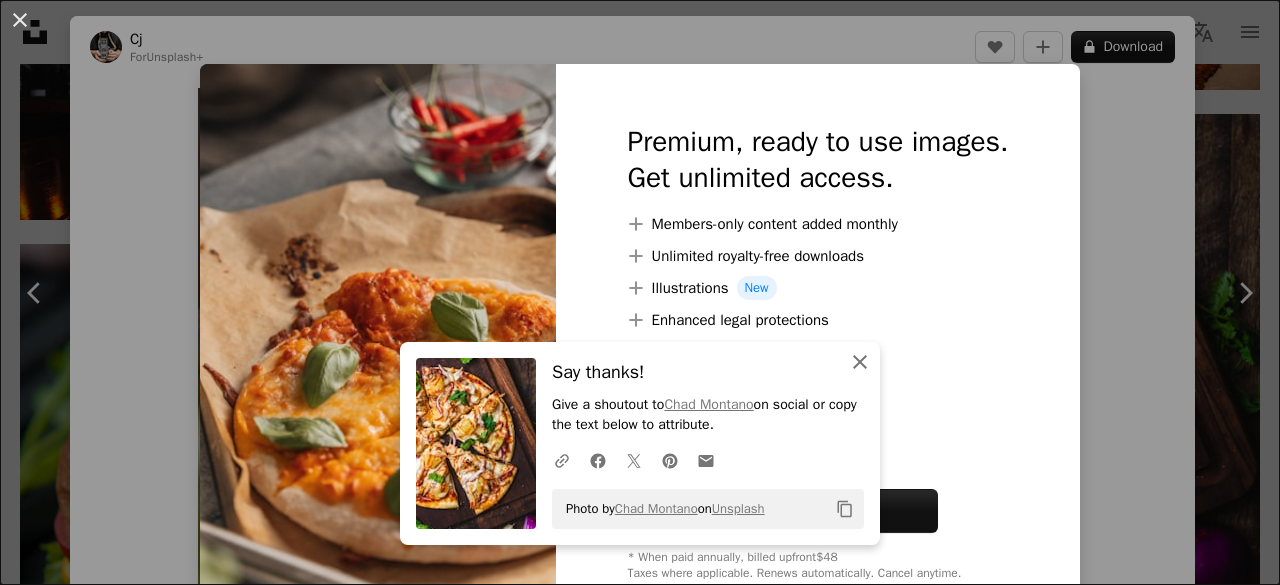 click 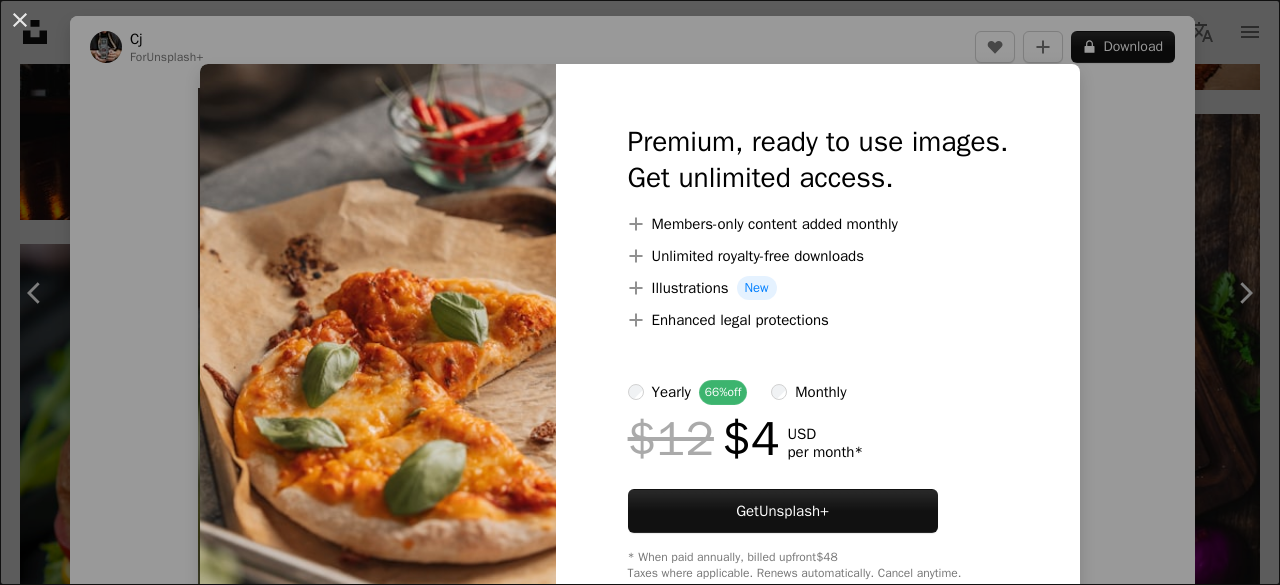 click on "An X shape Premium, ready to use images. Get unlimited access. A plus sign Members-only content added monthly A plus sign Unlimited royalty-free downloads A plus sign Illustrations  New A plus sign Enhanced legal protections yearly 66%  off monthly $12   $4 USD per month * Get  Unsplash+ * When paid annually, billed upfront  $48 Taxes where applicable. Renews automatically. Cancel anytime." at bounding box center (640, 292) 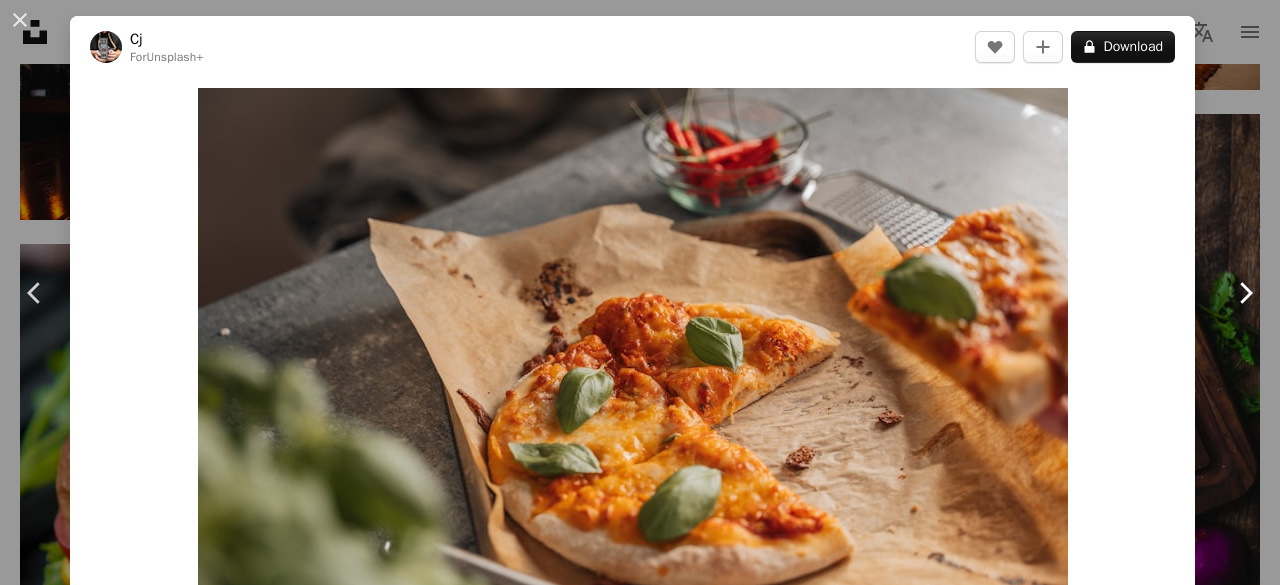 click on "Chevron right" 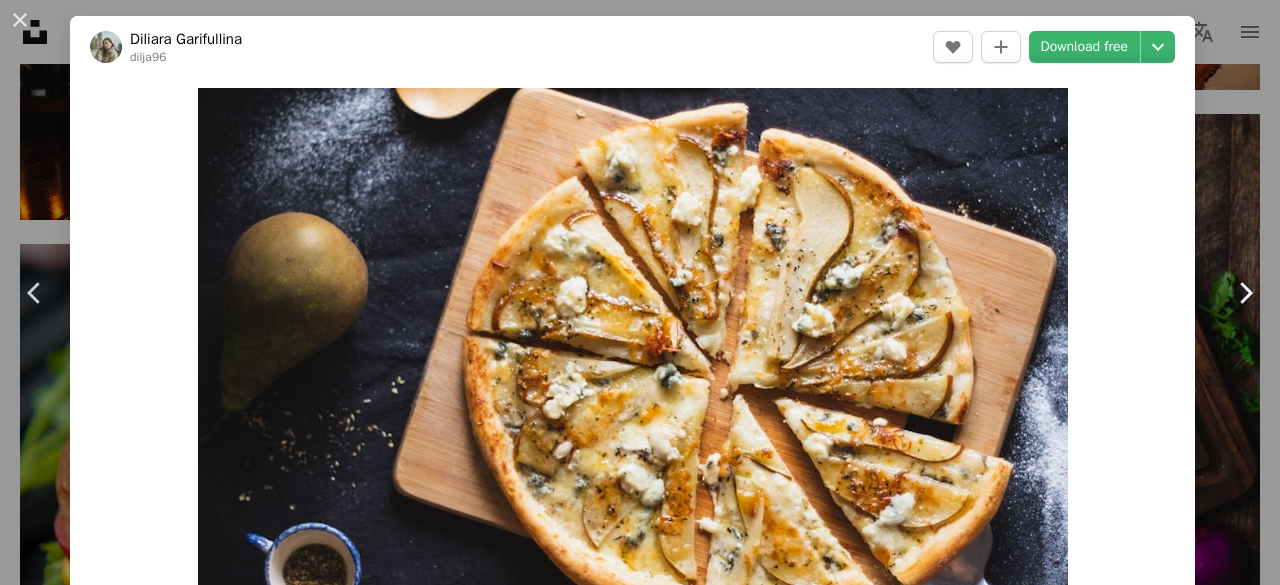 click on "Chevron right" 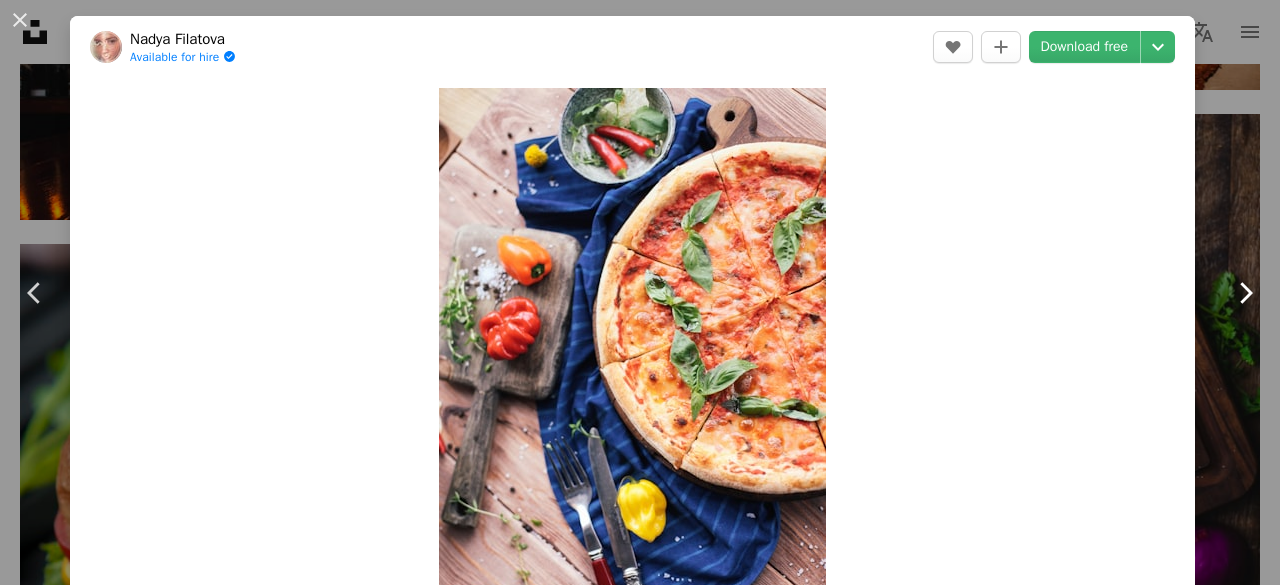 click on "Chevron right" 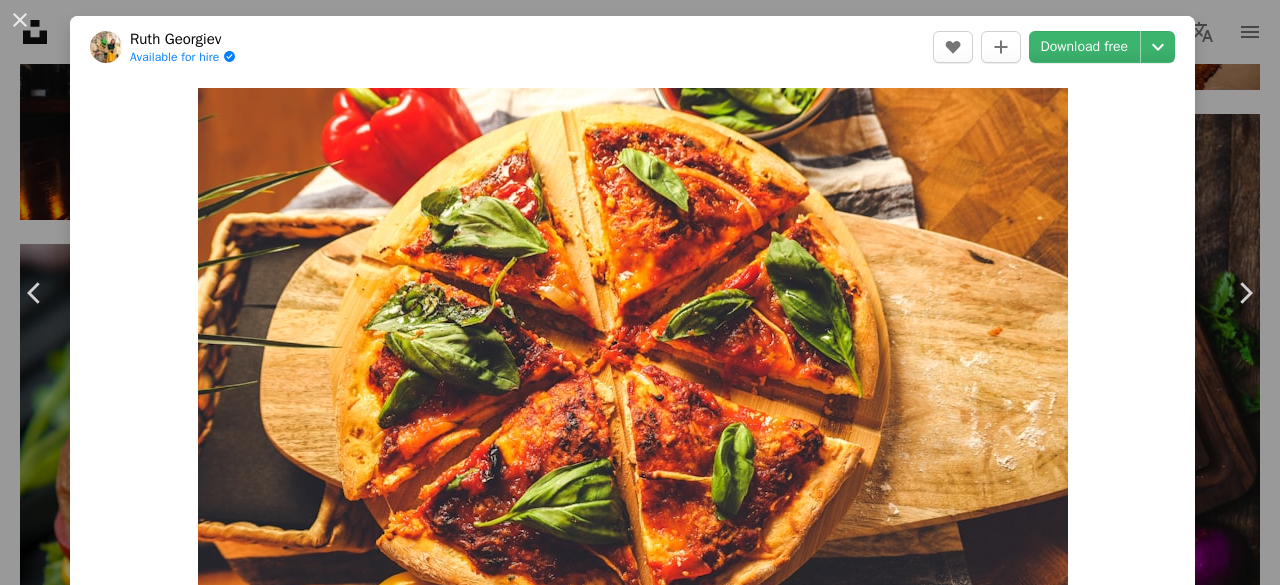click on "An X shape Chevron left Chevron right [NAME] Available for hire A checkmark inside of a circle A heart A plus sign Download free Chevron down Zoom in Views 435,317 Downloads 1,098 A forward-right arrow Share Info icon Info More Actions Homemade vegan pizza. Calendar outlined Published on October 8, 2020 Camera Canon, EOS R Safety Free to use under the Unsplash License food pizza vegan plant dinner meal dish supper Public domain images Browse premium related images on iStock | Save 20% with code UNSPLASH20 View more on iStock ↗ Related images A heart A plus sign RUSU CIPRIAN Arrow pointing down Plus sign for Unsplash+ A heart A plus sign Patrycja Jadach For Unsplash+ A lock Download A heart A plus sign RUSU CIPRIAN Arrow pointing down A heart A plus sign Nadya Filatova Available for hire A checkmark inside of a circle Arrow pointing down A heart A plus sign Aldward Castillo Available for hire A checkmark inside of a circle Arrow pointing down A heart A plus sign Aldward Castillo A heart A heart" at bounding box center [640, 292] 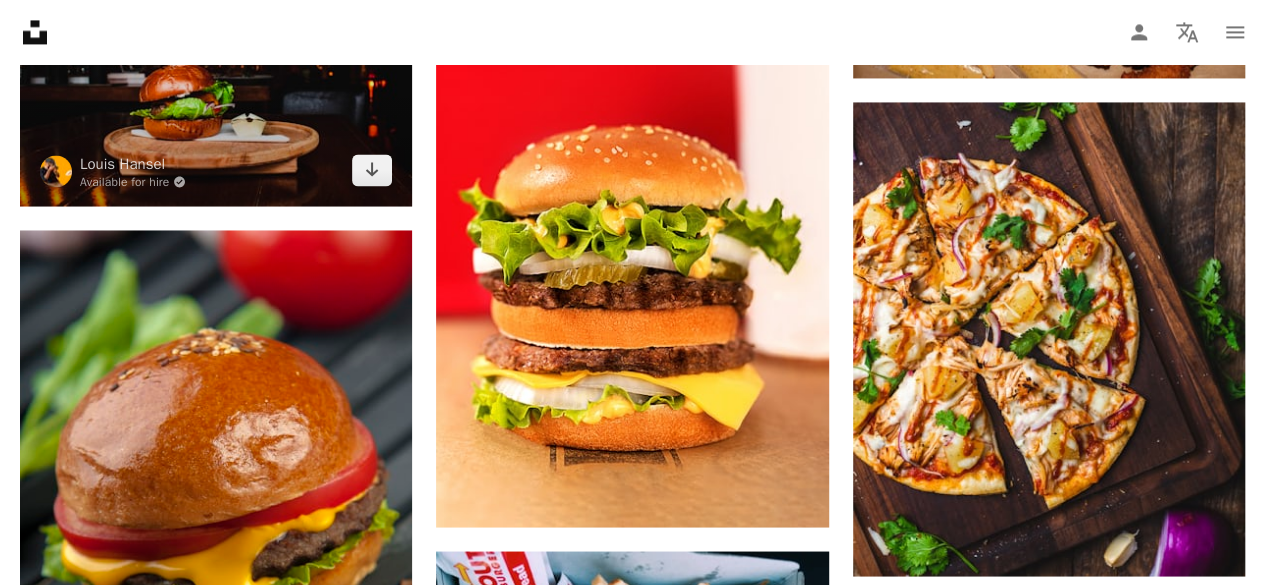 click at bounding box center [216, 66] 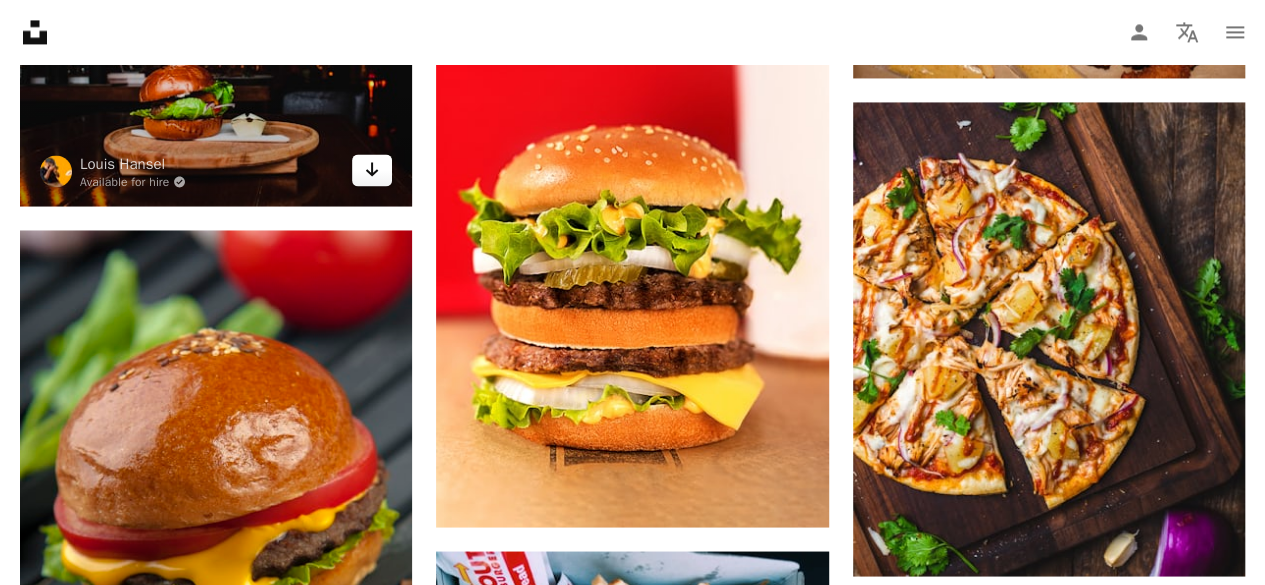 click on "Arrow pointing down" 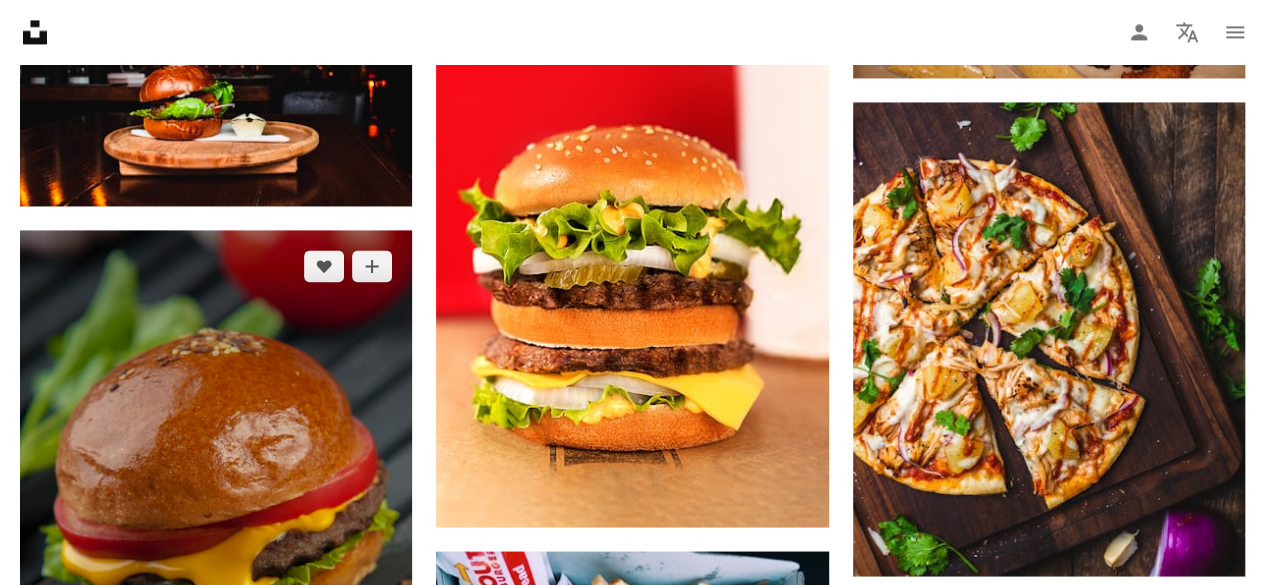 click at bounding box center [216, 525] 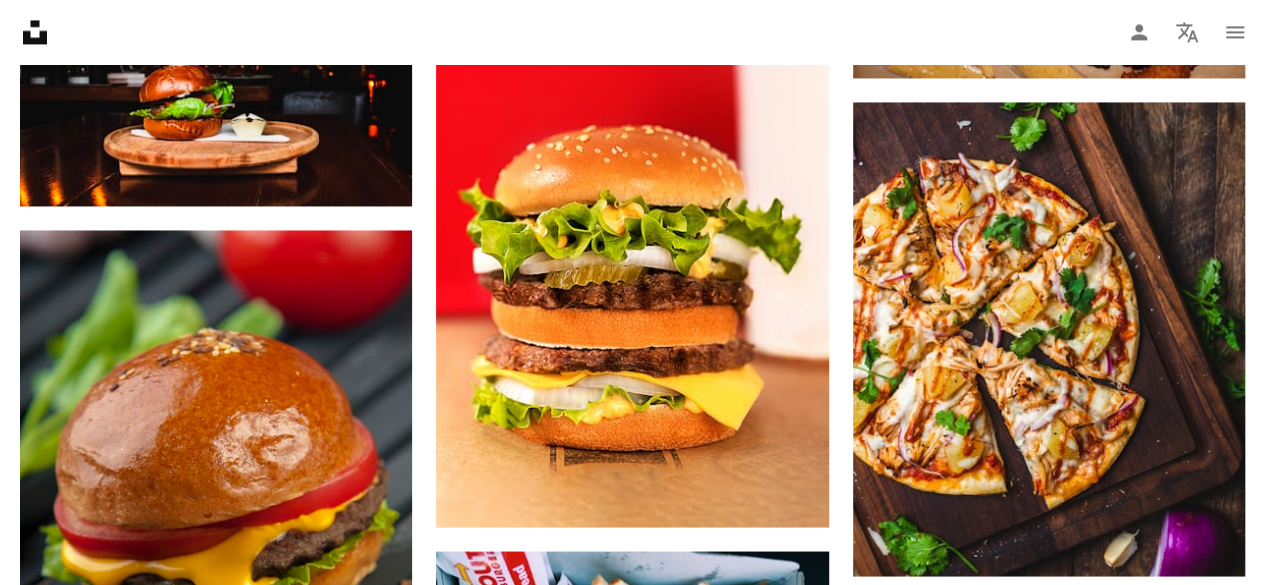 click on "Plus sign for Unsplash+ A heart A plus sign María Sainz Cabezalí For Unsplash+ A lock Download A heart A plus sign Jonathan Borba Available for hire A checkmark inside of a circle Arrow pointing down A heart A plus sign Louis Hansel Available for hire A checkmark inside of a circle Arrow pointing down A heart A plus sign Allen Rad Available for hire A checkmark inside of a circle Arrow pointing down A heart A plus sign mafe estudio Arrow pointing down A heart A plus sign LOGAN WEAVER | @LGNWVR Available for hire A checkmark inside of a circle Arrow pointing down A heart A plus sign Haseeb Jamil Available for hire A checkmark inside of a circle Arrow pointing down A heart A plus sign Farhad Ibrahimzade Available for hire A checkmark inside of a circle Arrow pointing down A heart A plus sign Hexandcube Arrow pointing down Plus sign for Unsplash+ A heart A plus sign María Sainz Cabezalí For Unsplash+ A lock Download A heart A plus sign Ashley Green Arrow pointing down A heart A plus sign Janice Lin A heart" at bounding box center (632, 514) 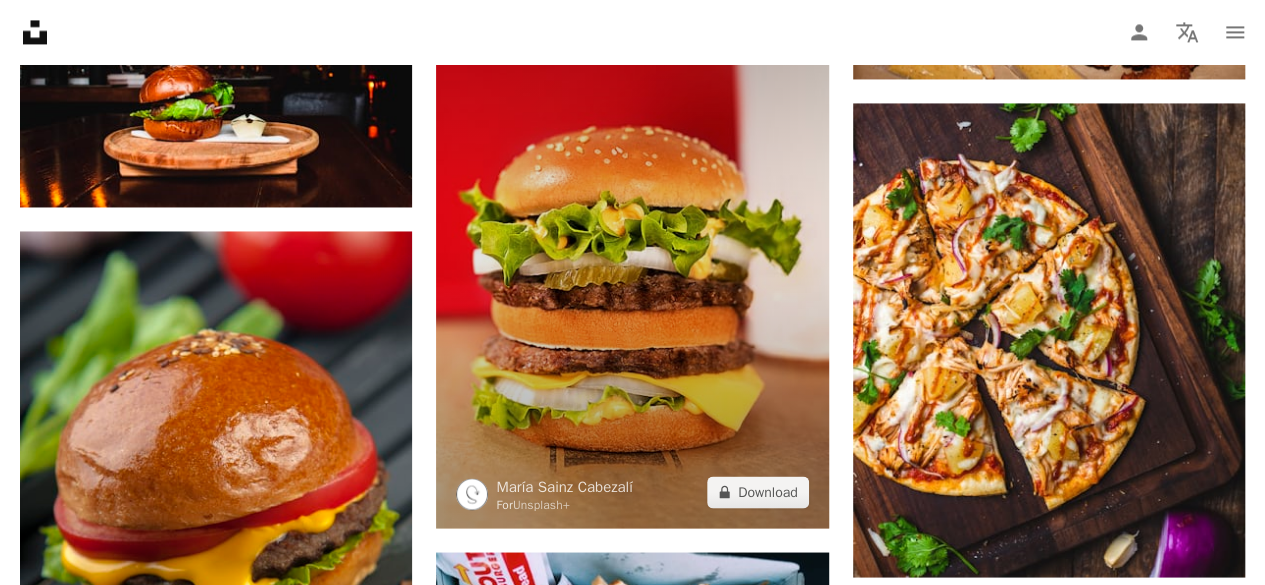 click at bounding box center (632, 233) 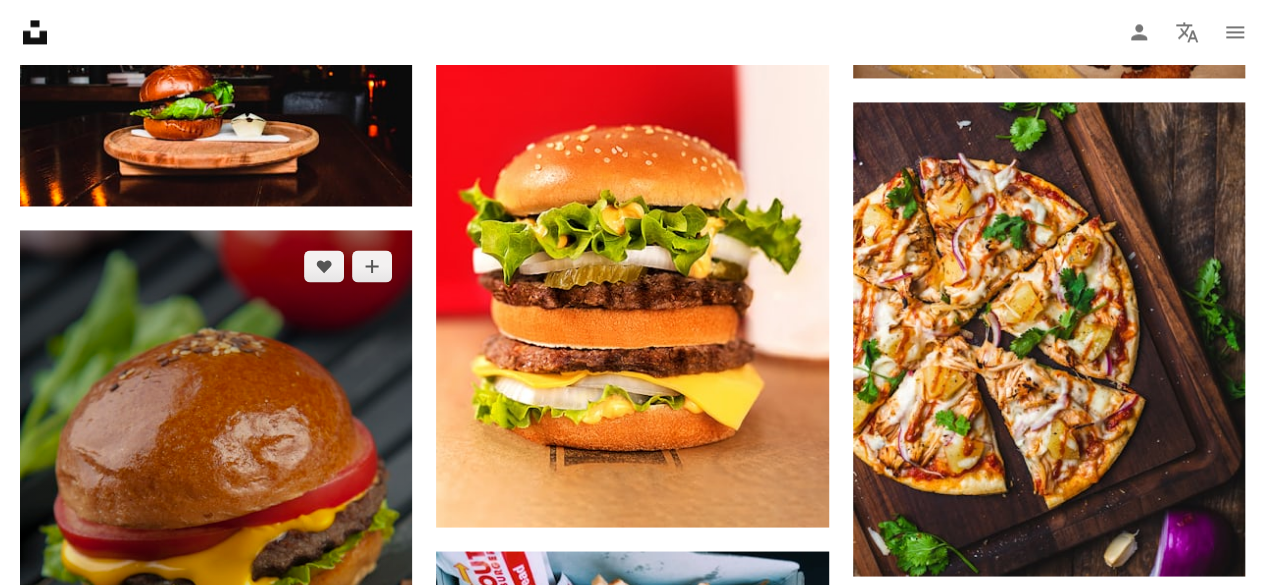 click at bounding box center (216, 525) 